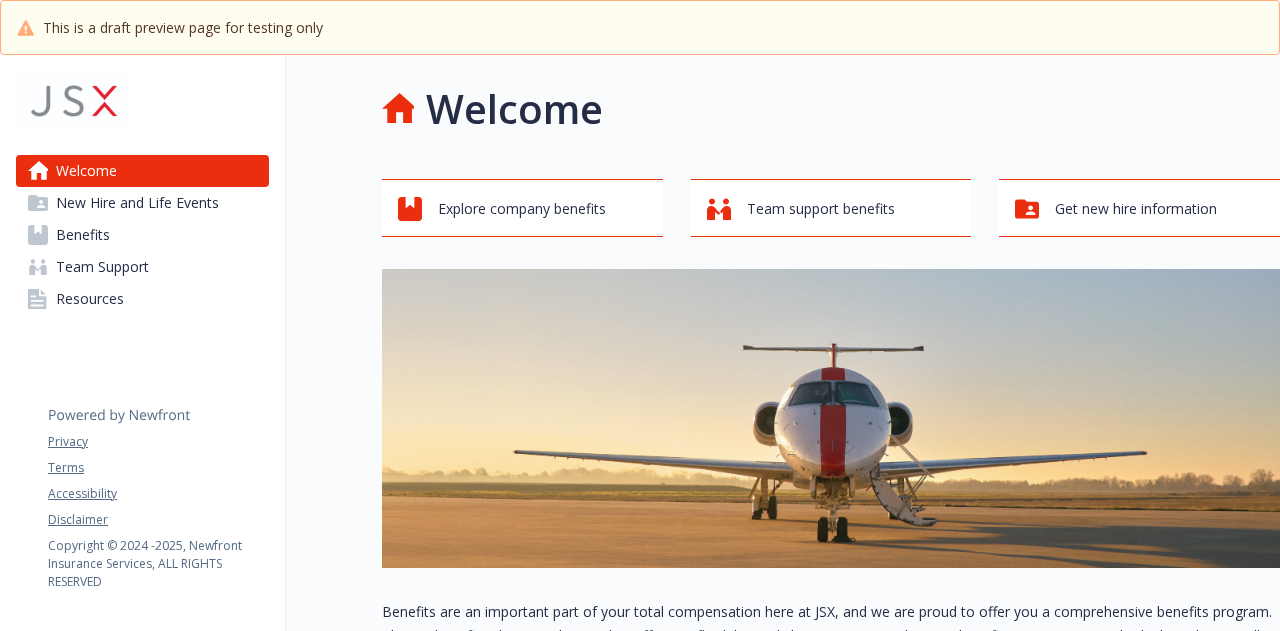 scroll, scrollTop: 0, scrollLeft: 0, axis: both 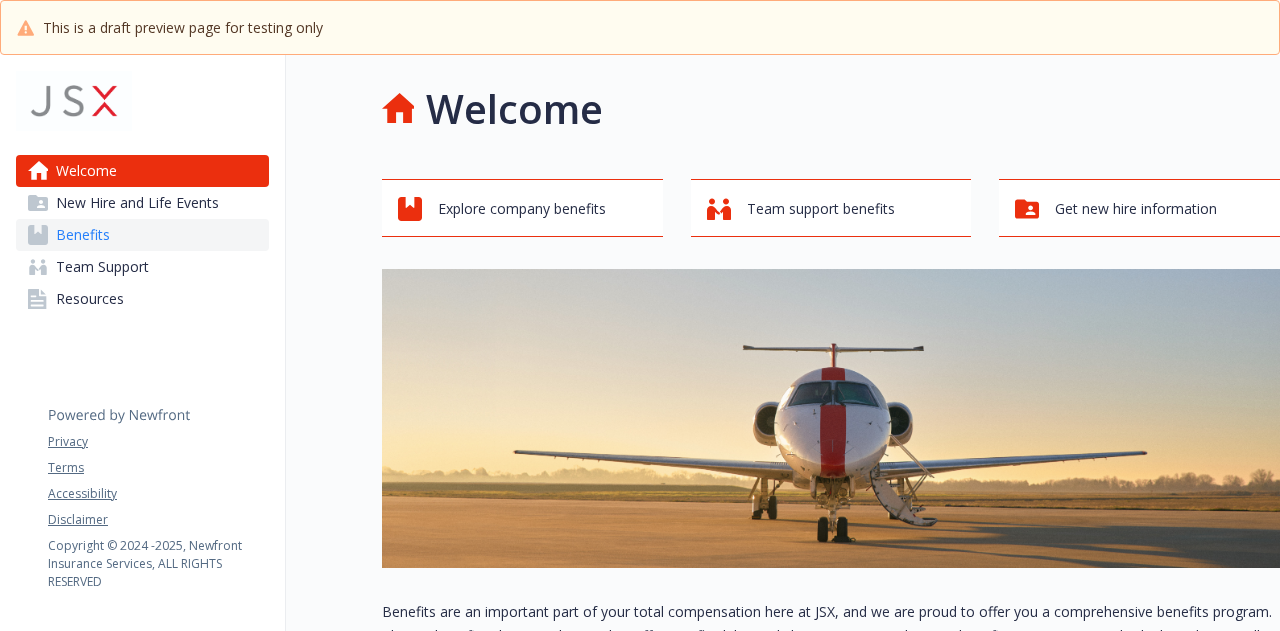 click on "Benefits" at bounding box center [142, 235] 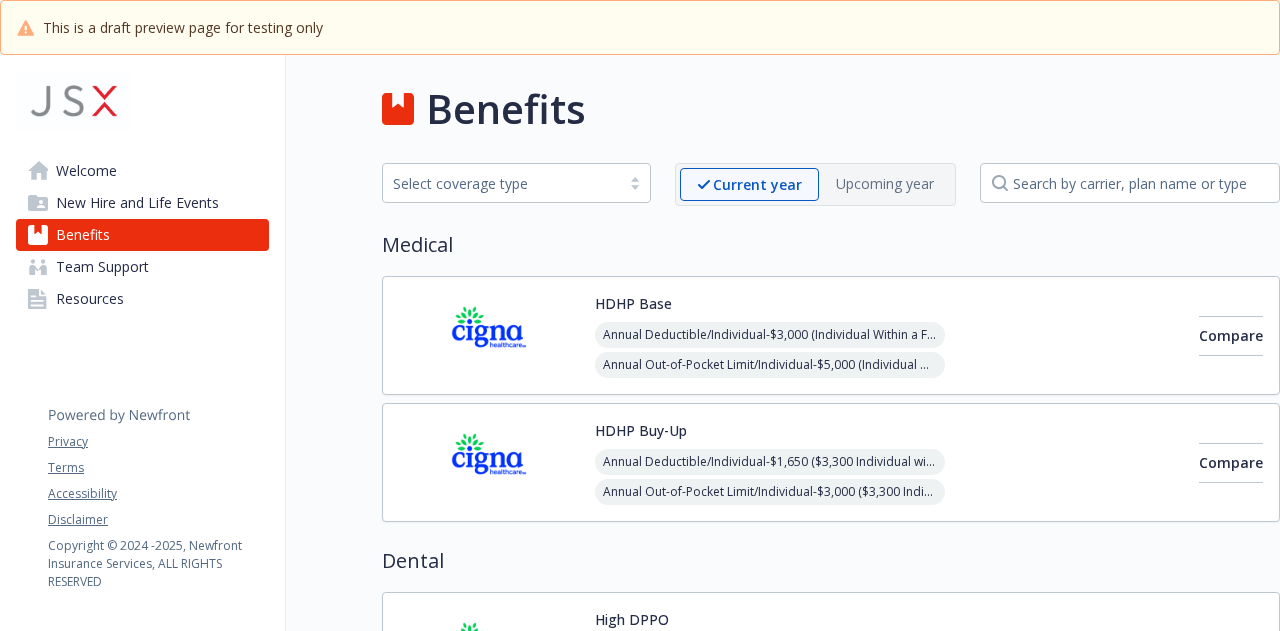 scroll, scrollTop: 340, scrollLeft: 0, axis: vertical 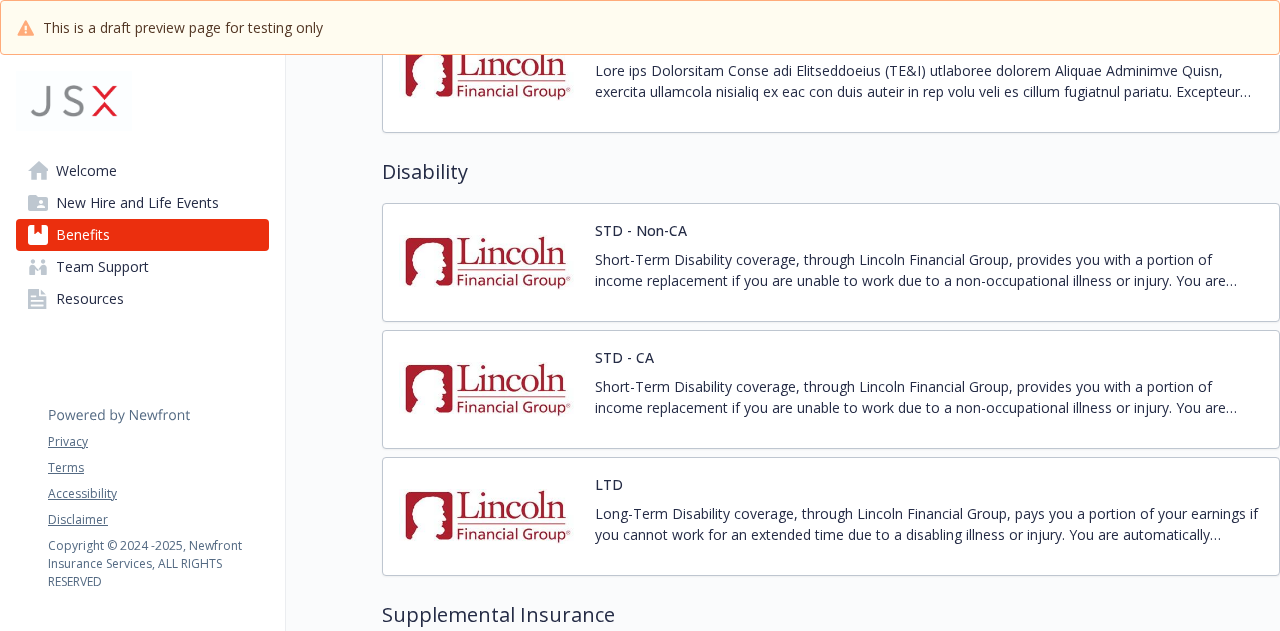 click at bounding box center [489, 262] 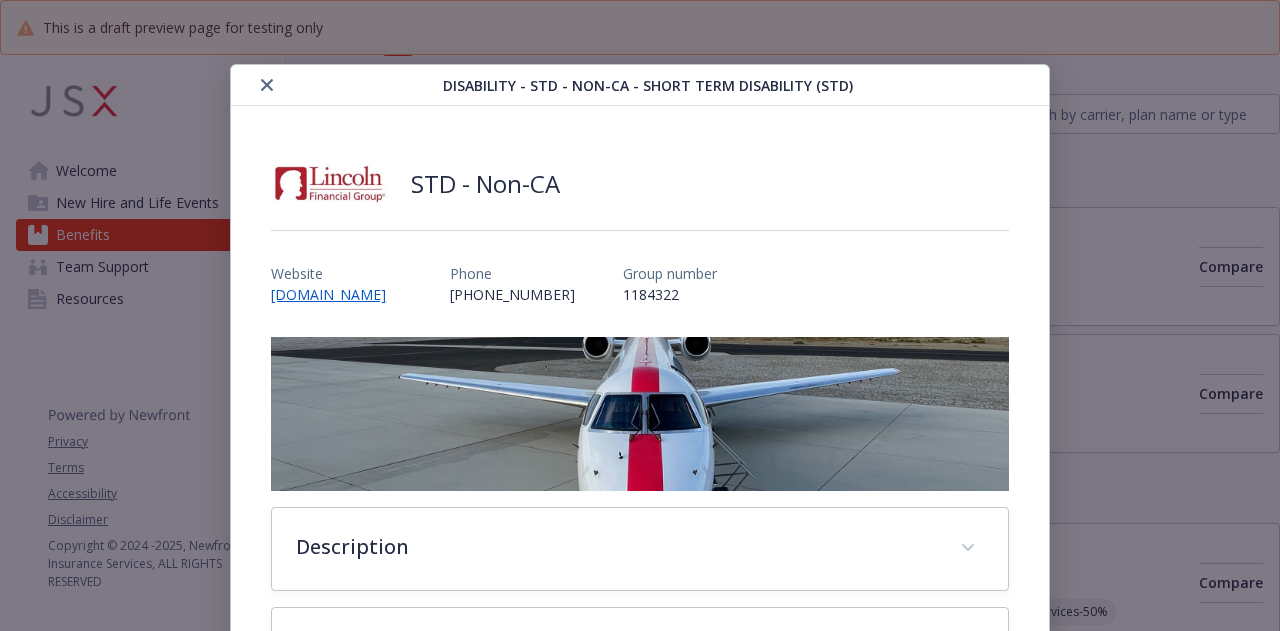 scroll, scrollTop: 1210, scrollLeft: 0, axis: vertical 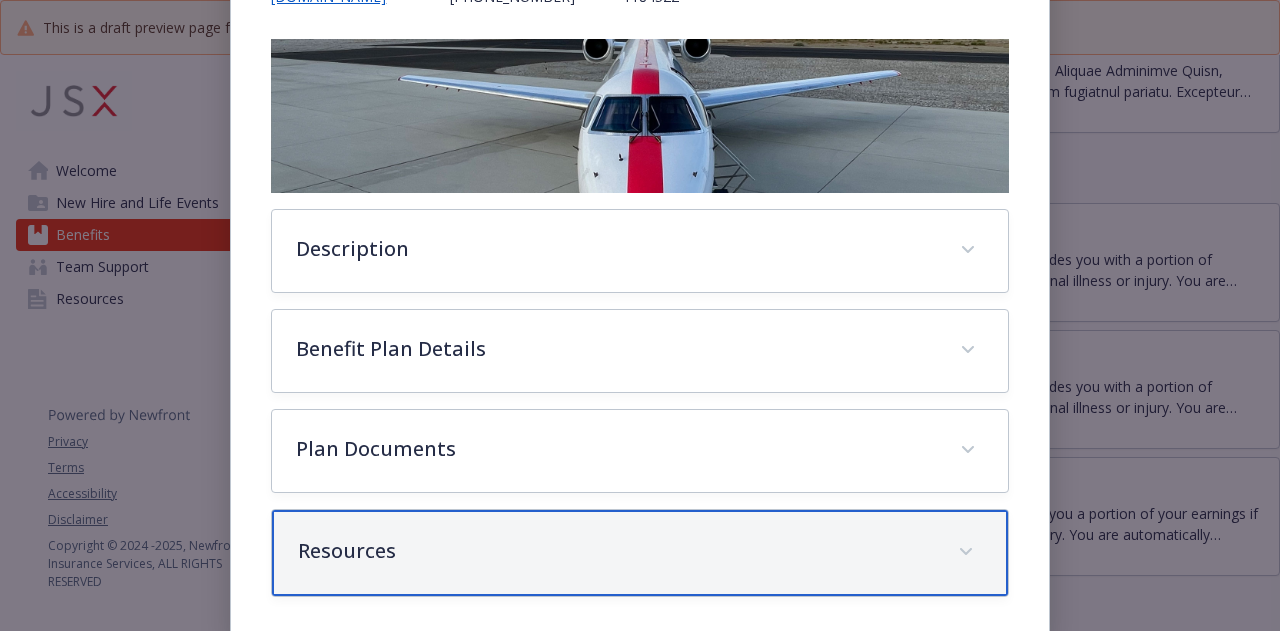 click on "Resources" at bounding box center (615, 551) 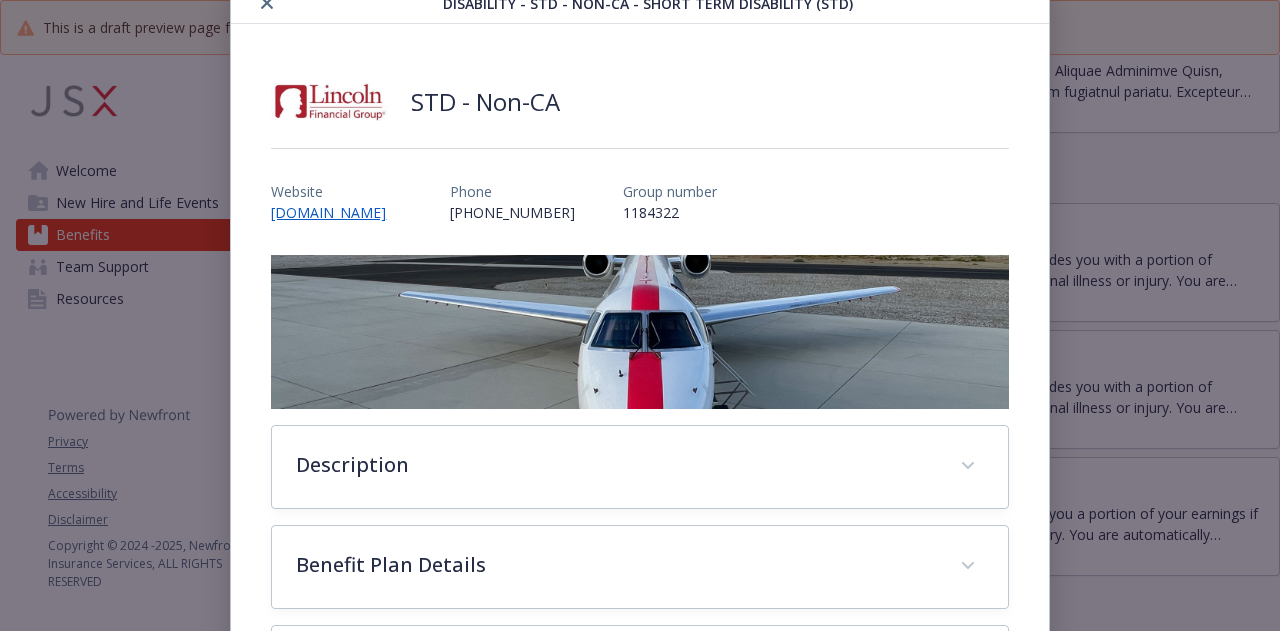scroll, scrollTop: 0, scrollLeft: 0, axis: both 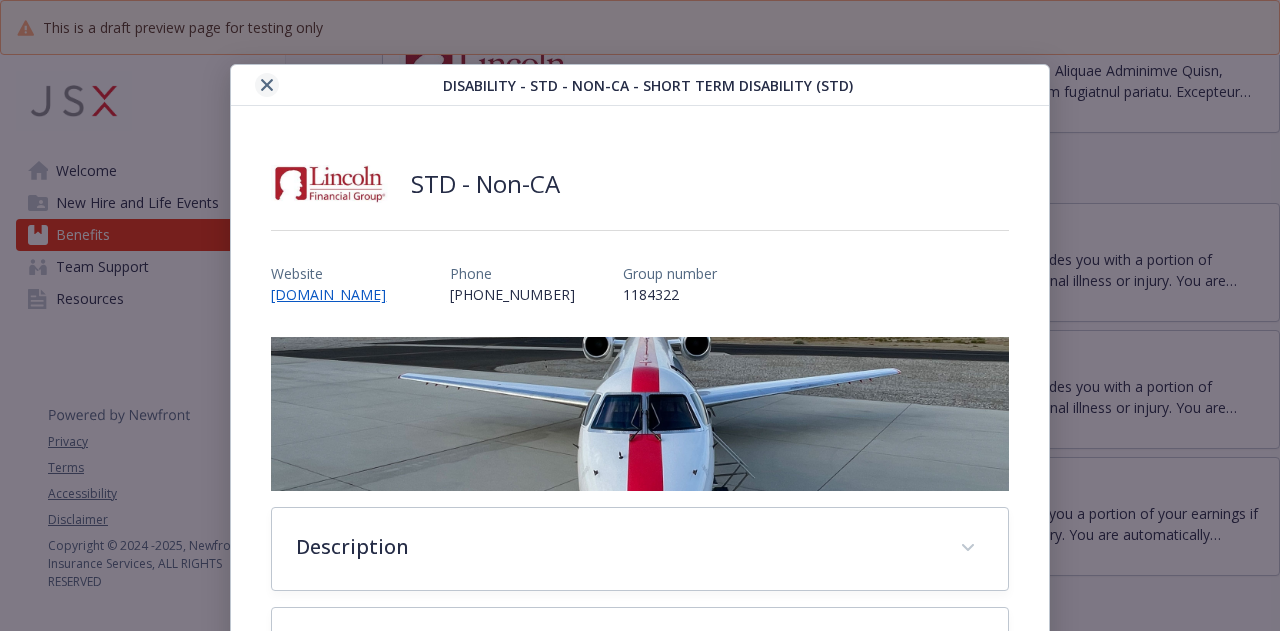 click at bounding box center (267, 85) 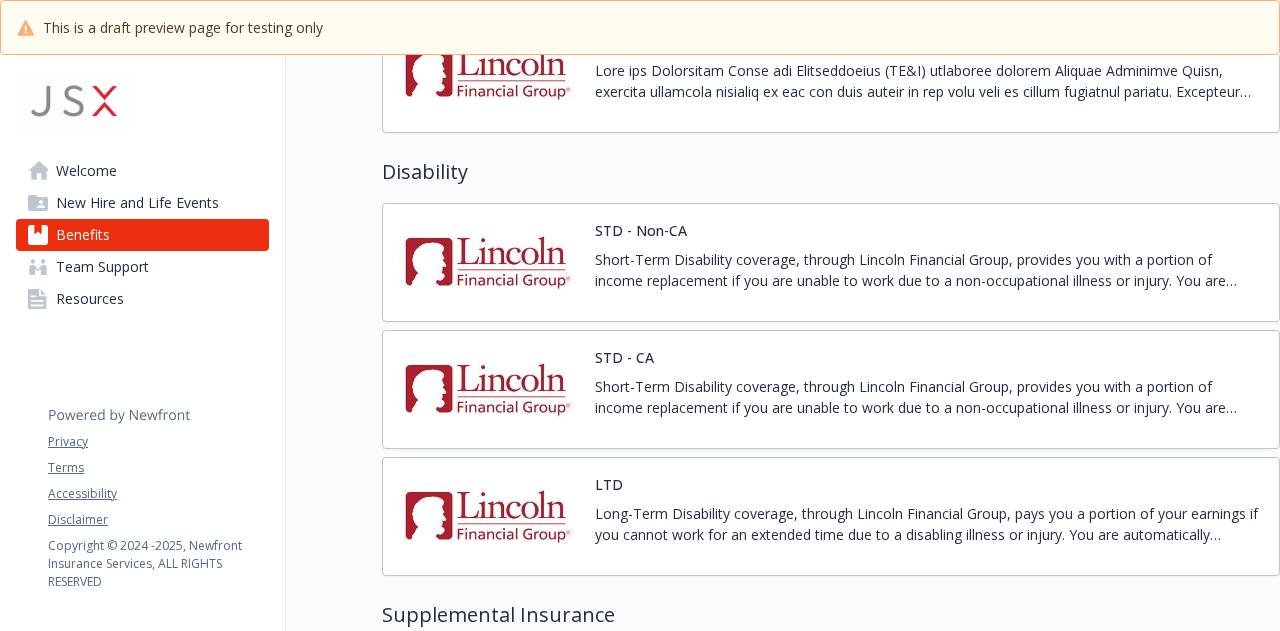 click on "STD - CA Short-Term Disability coverage, through Lincoln Financial Group, provides you with a portion of income replacement if you are unable to work due to a non-occupational illness or injury. You are automatically enrolled in STD at no cost to you.
The STD plan provides a 20% benefit for California crewmembers that integrates with CA SDI to a maximum of $2,308 per week." at bounding box center (831, 389) 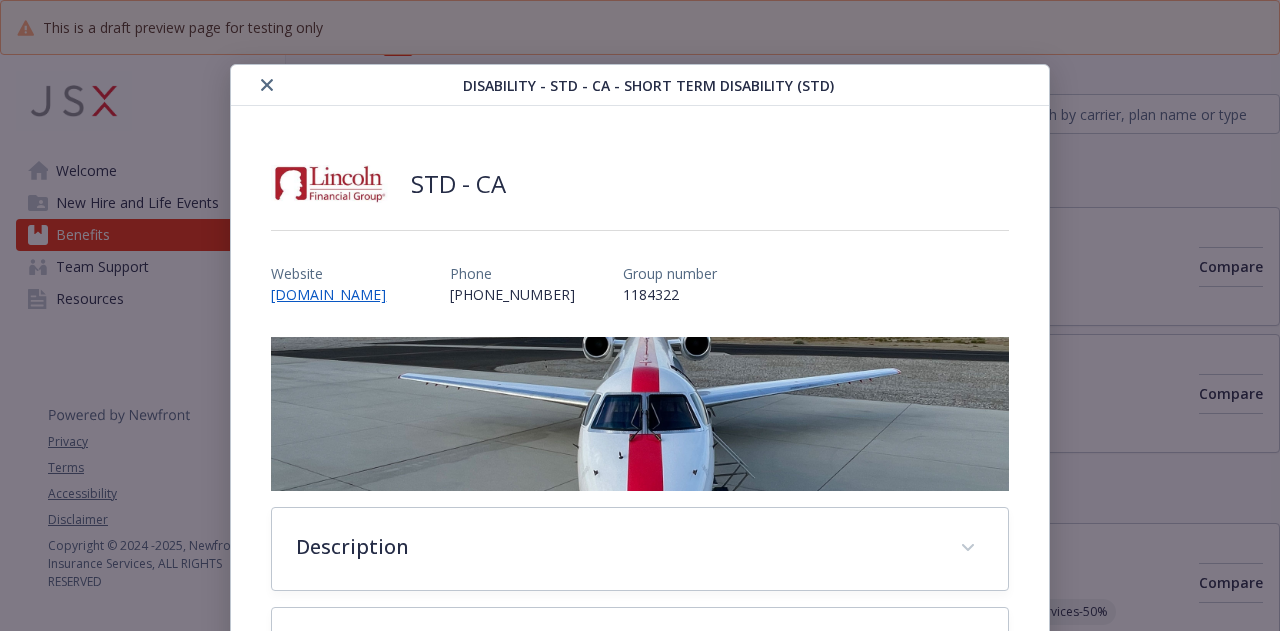 scroll, scrollTop: 1210, scrollLeft: 0, axis: vertical 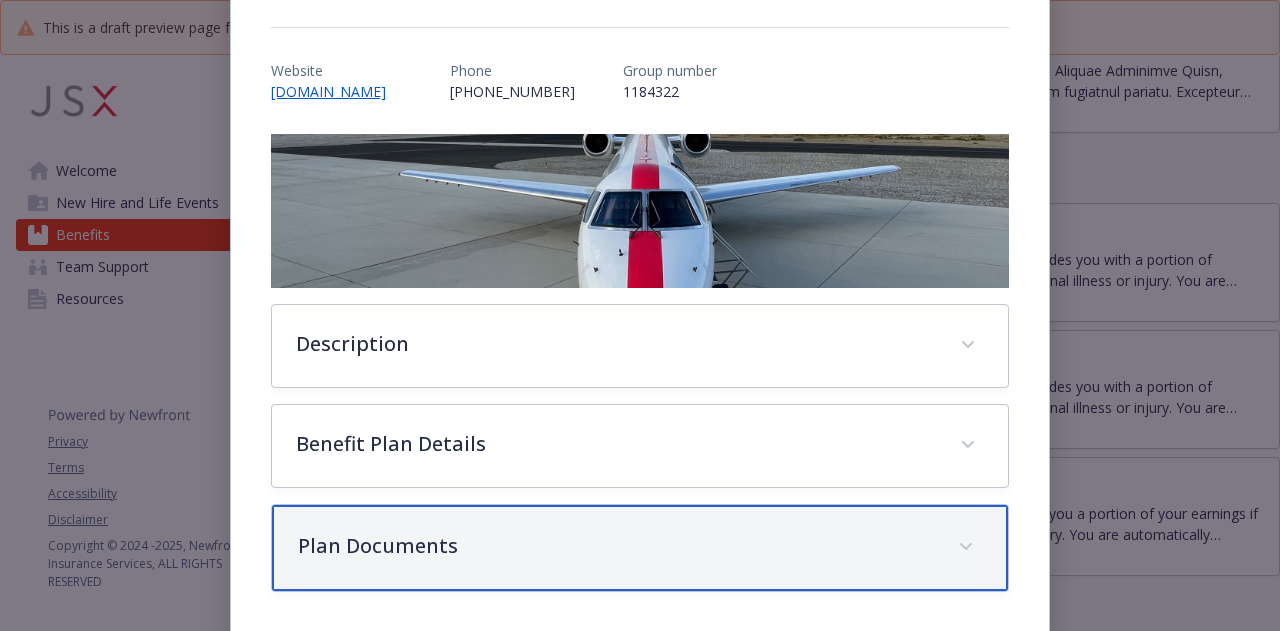 click on "Plan Documents" at bounding box center (639, 548) 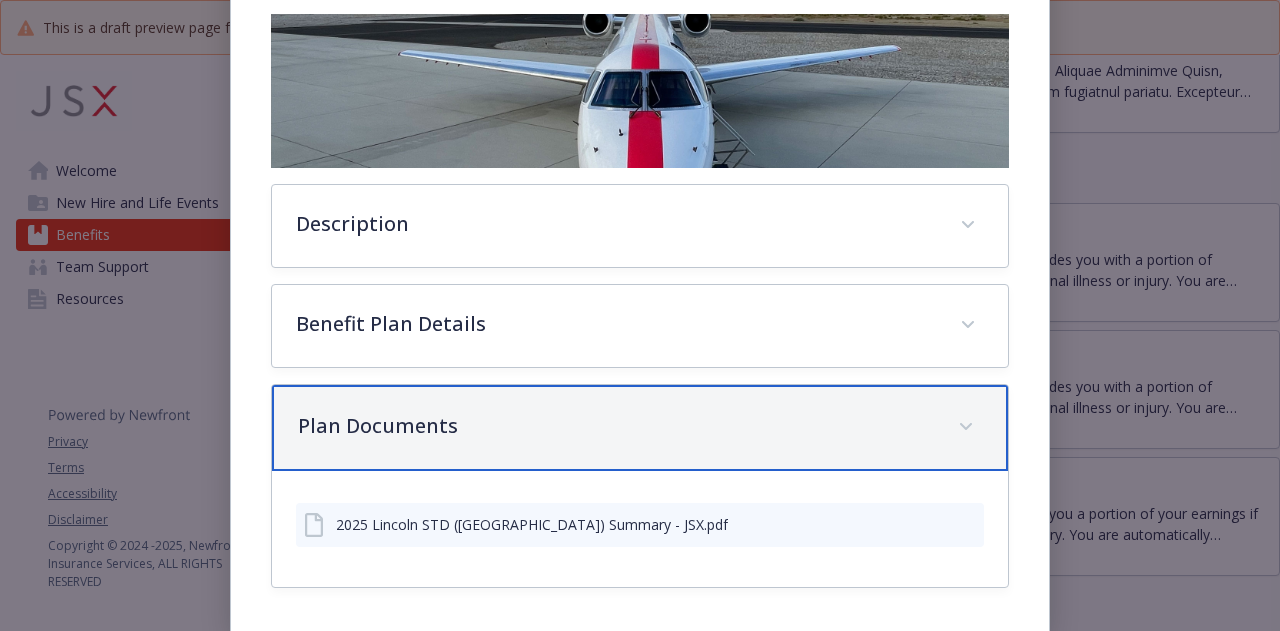 scroll, scrollTop: 0, scrollLeft: 0, axis: both 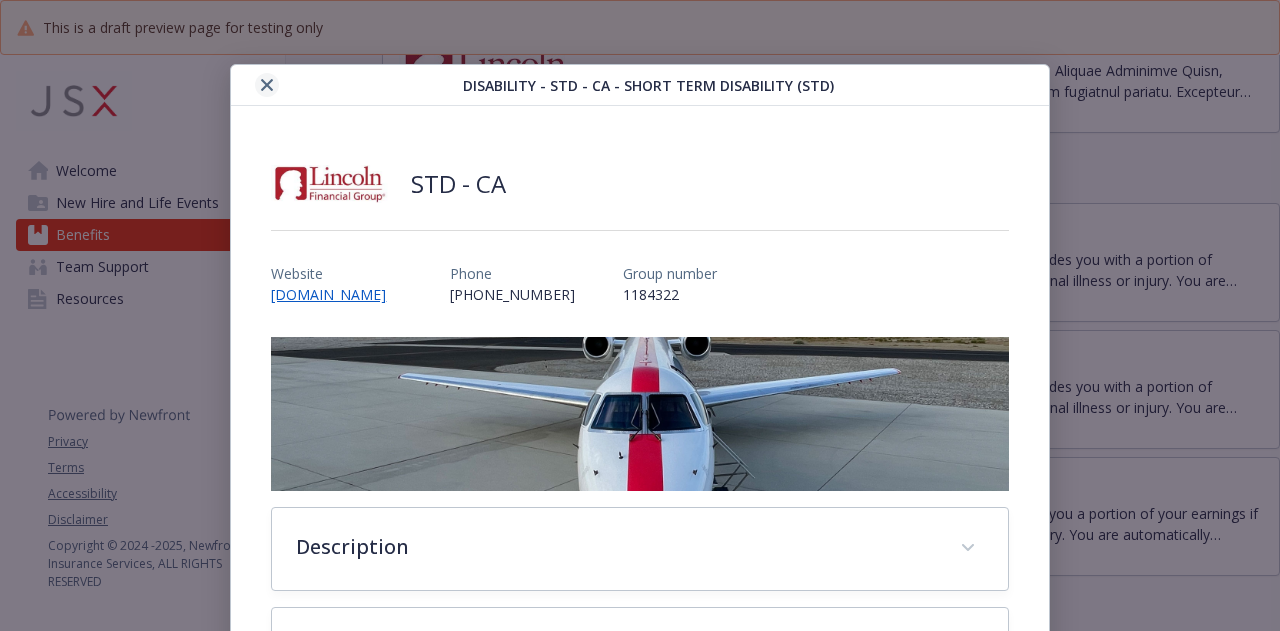click 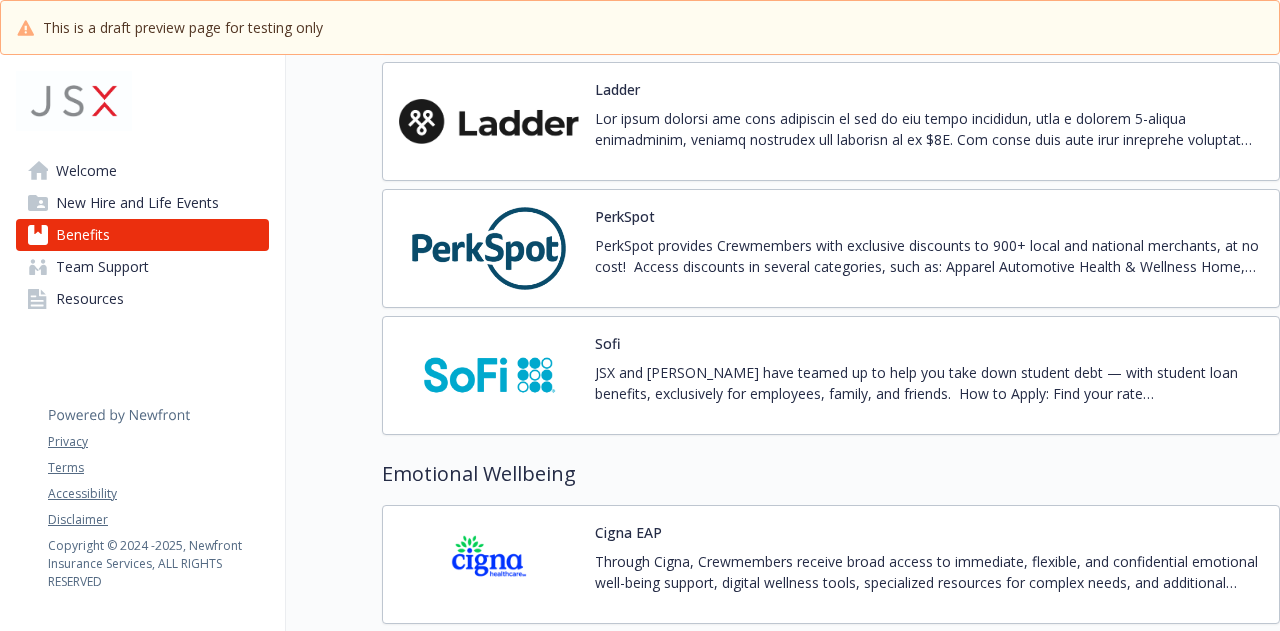scroll, scrollTop: 2754, scrollLeft: 0, axis: vertical 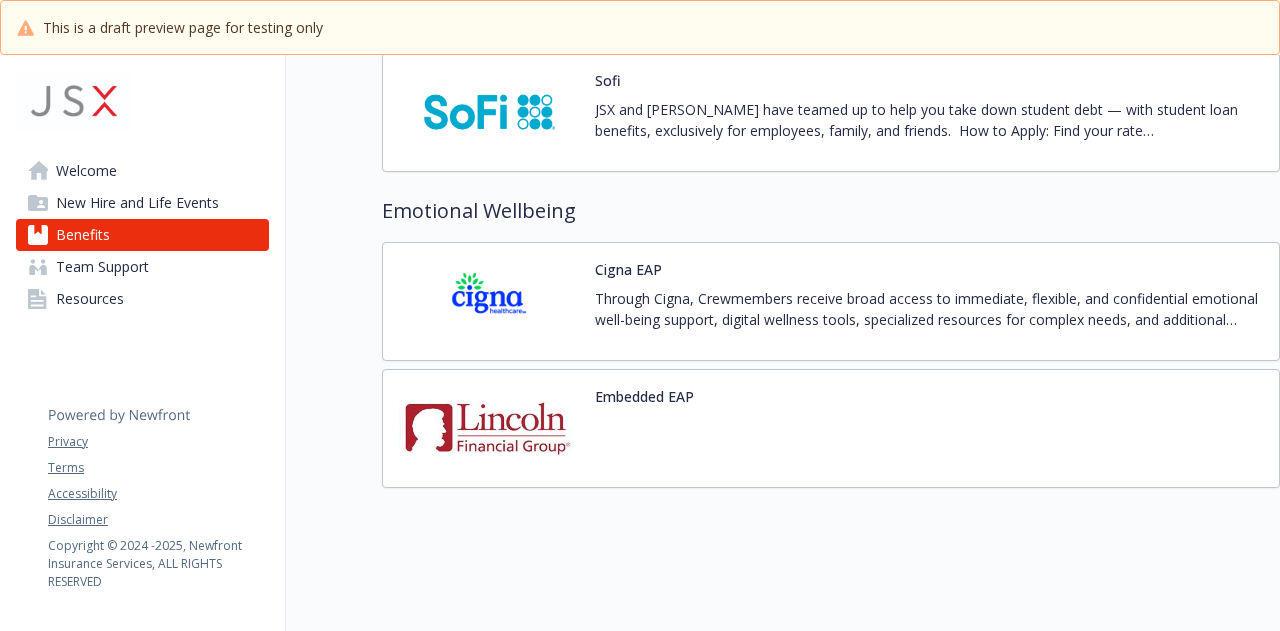click at bounding box center (489, 301) 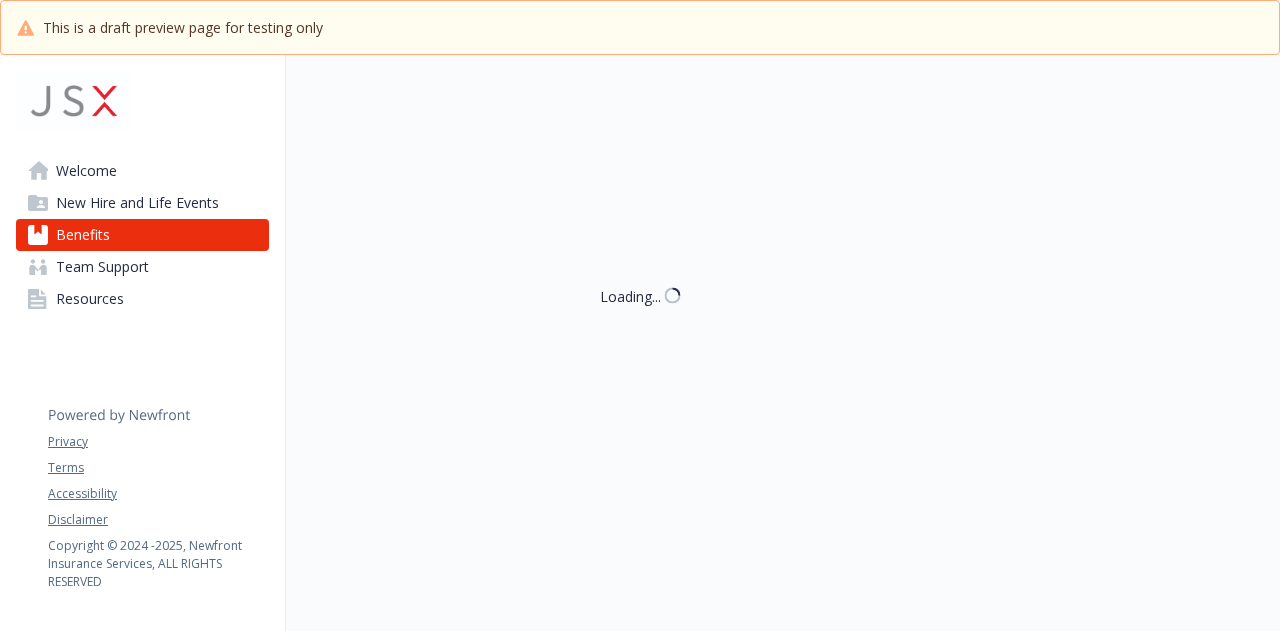 scroll, scrollTop: 2754, scrollLeft: 0, axis: vertical 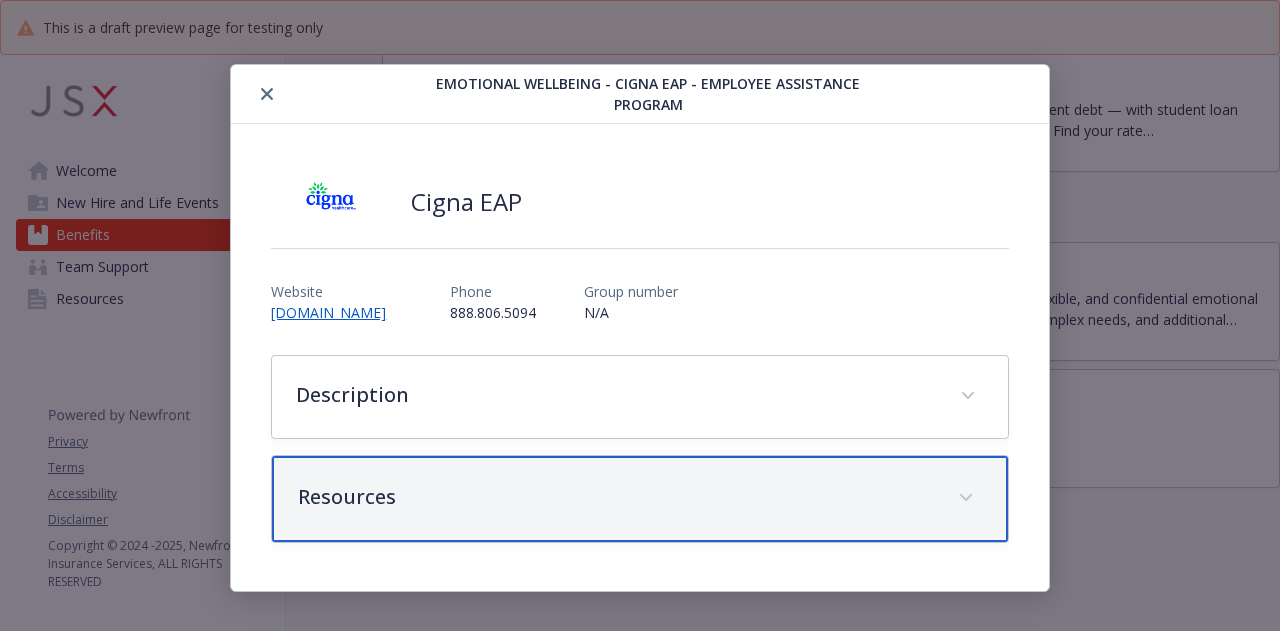 click on "Resources" at bounding box center (615, 497) 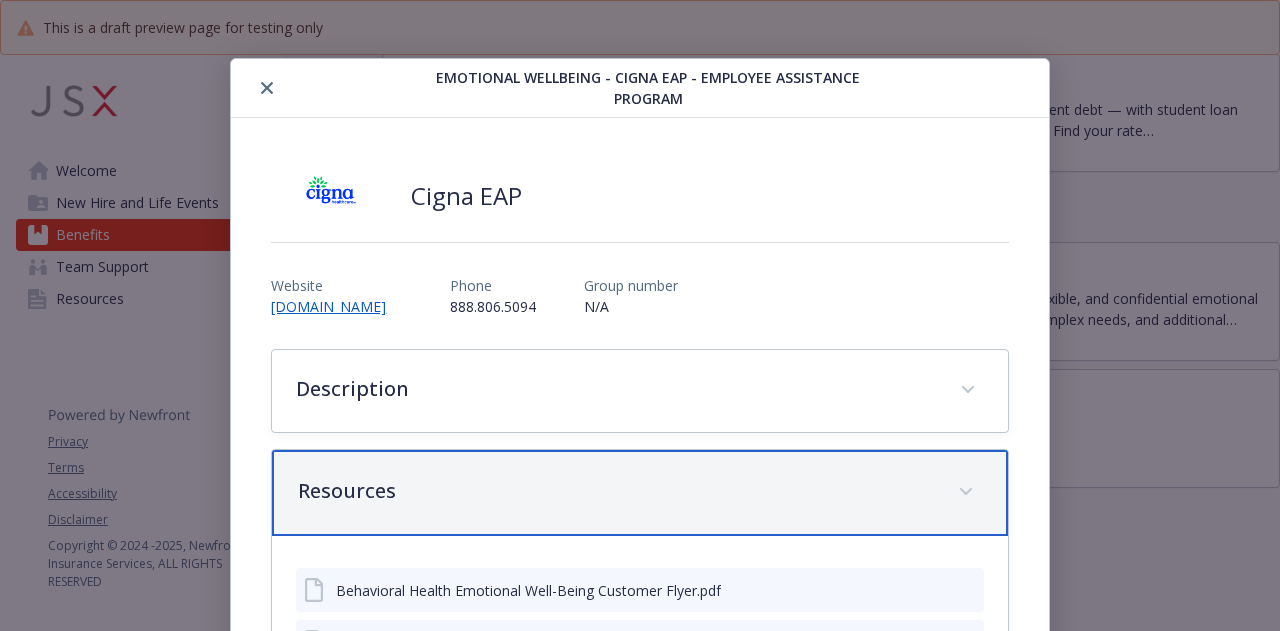 scroll, scrollTop: 6, scrollLeft: 0, axis: vertical 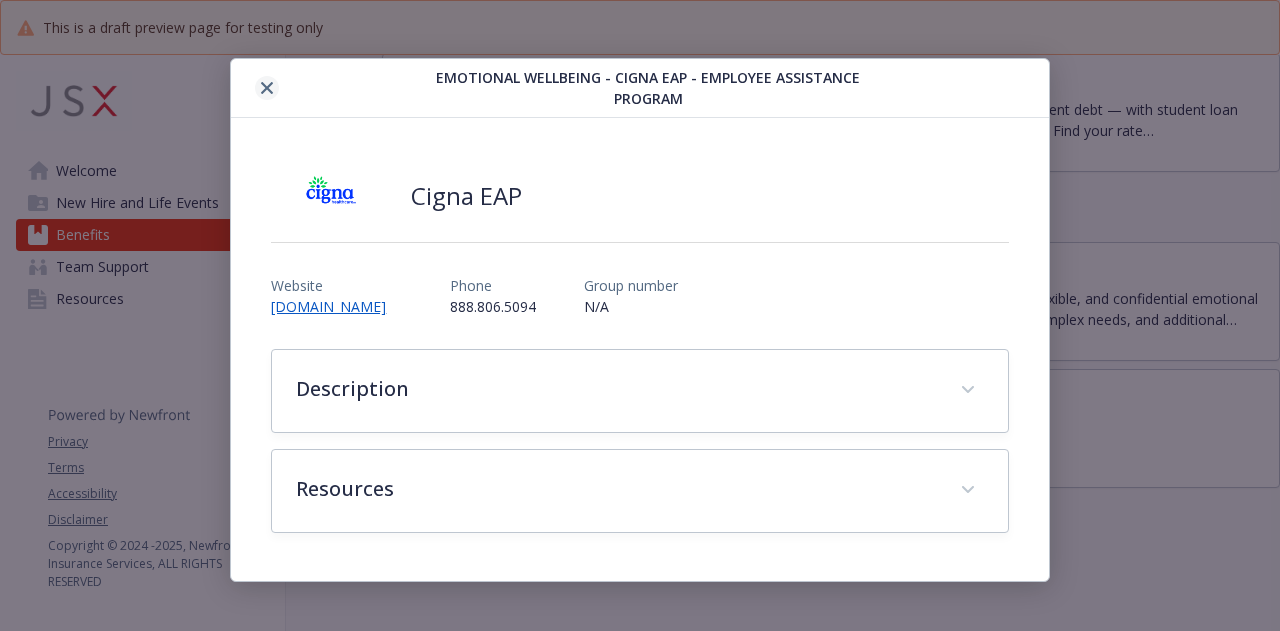 click 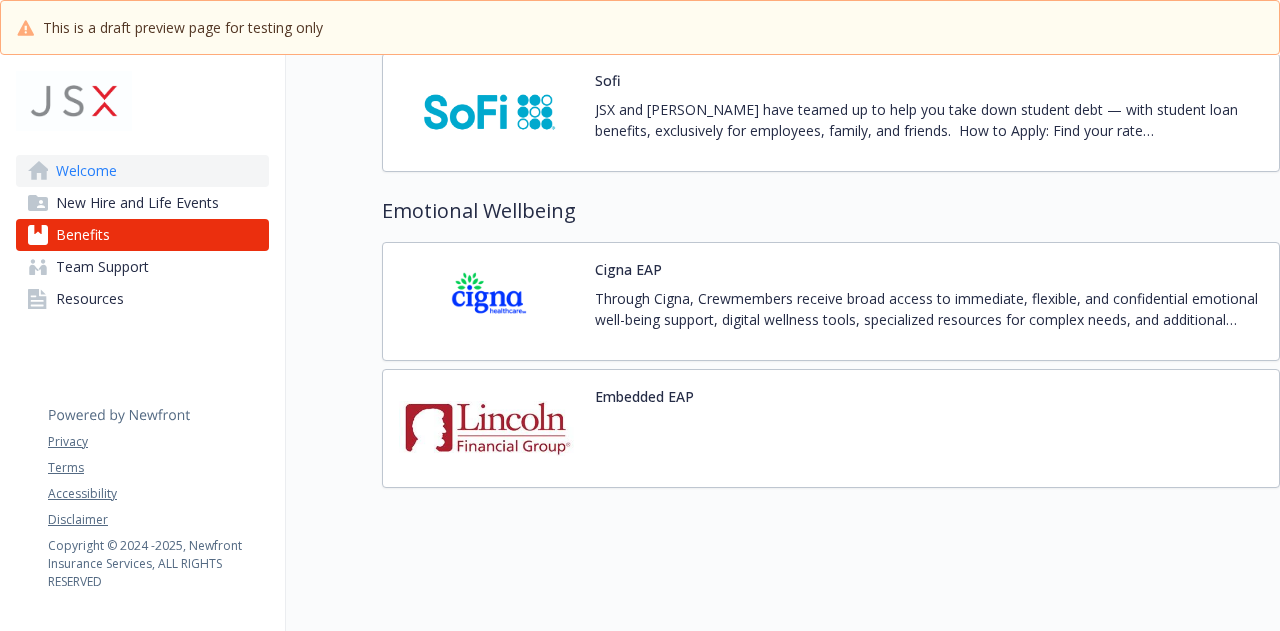 click on "Welcome" at bounding box center [86, 171] 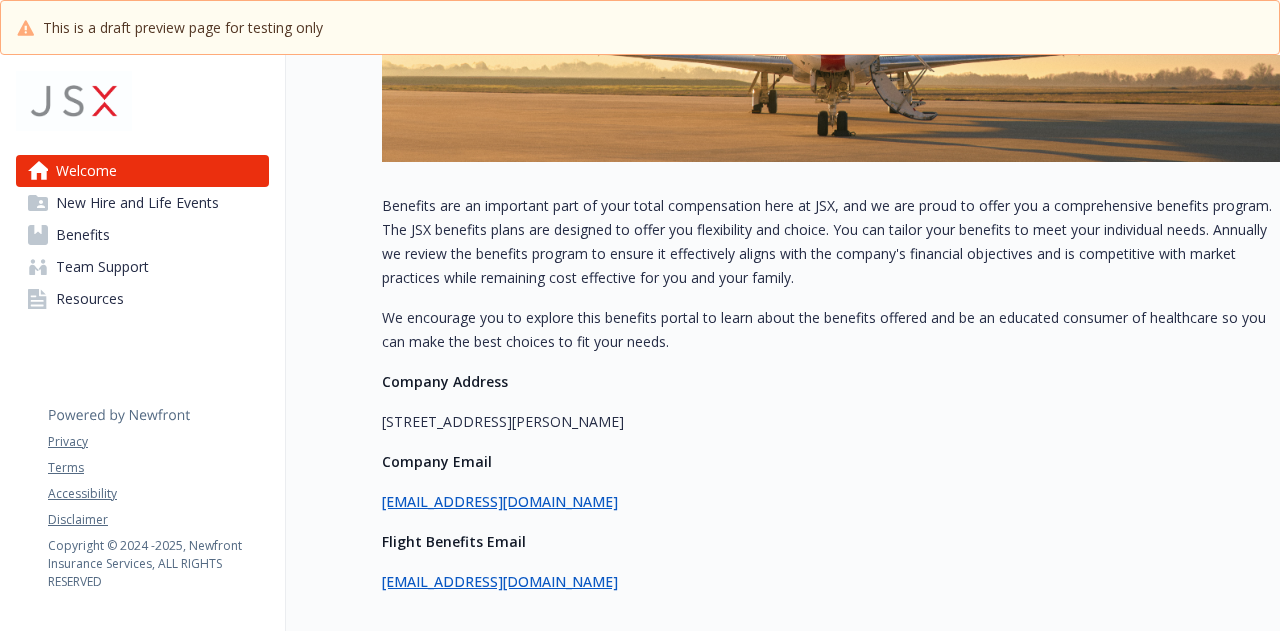 scroll, scrollTop: 412, scrollLeft: 0, axis: vertical 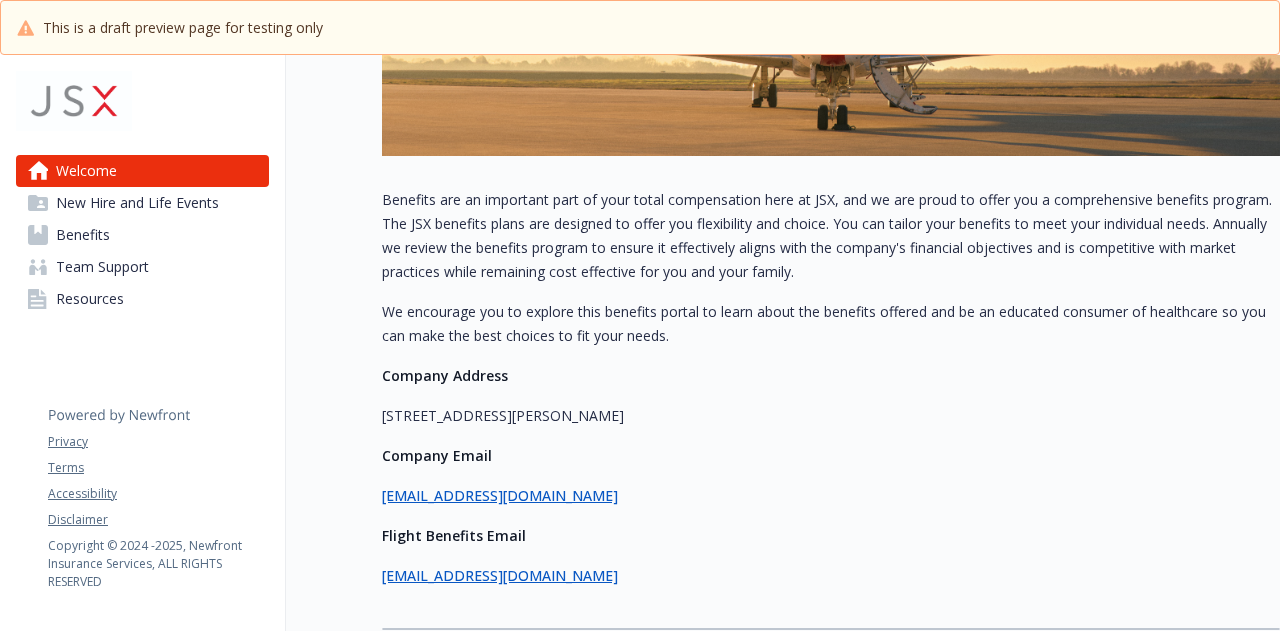 click on "Welcome New Hire and Life Events Benefits Team Support Resources Privacy Terms Accessibility Disclaimer Copyright © 2024 -  2025 , Newfront Insurance Services, ALL RIGHTS RESERVED" at bounding box center [142, 205] 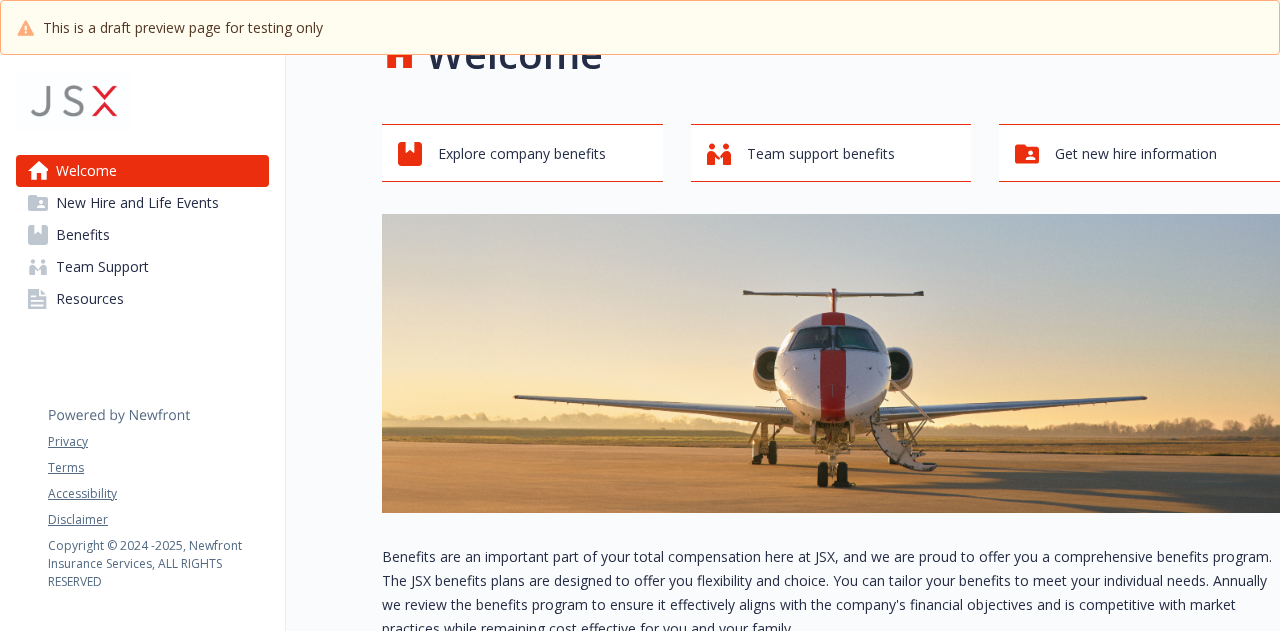 scroll, scrollTop: 0, scrollLeft: 0, axis: both 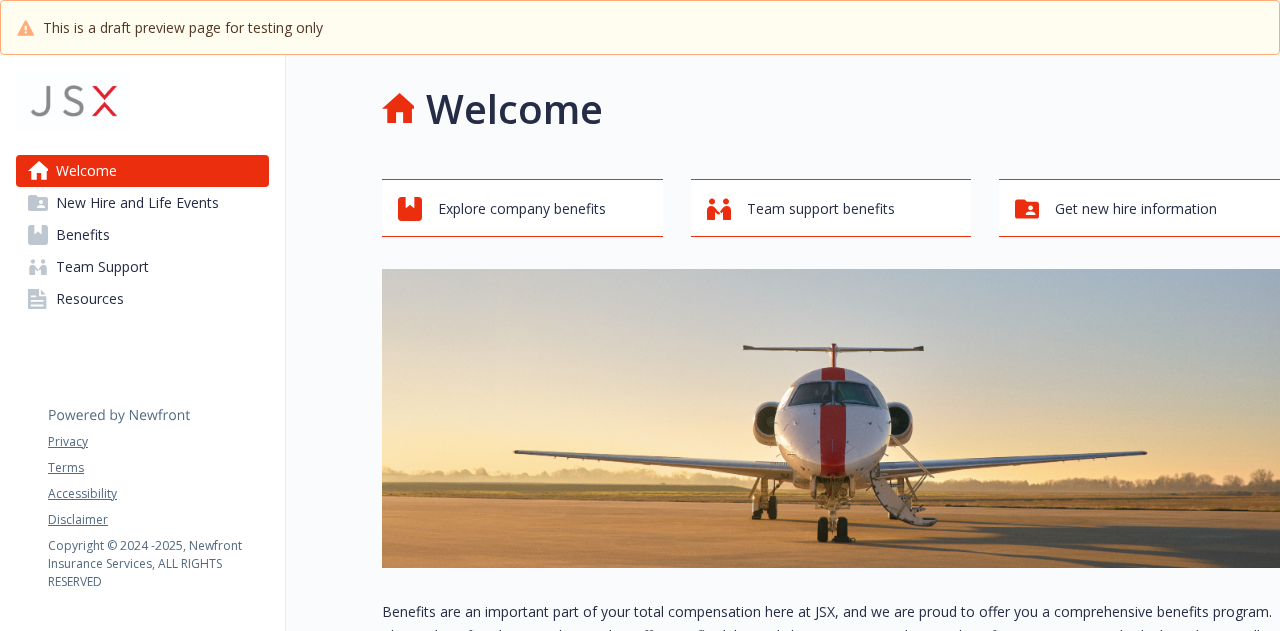 click on "Welcome" at bounding box center (831, 109) 